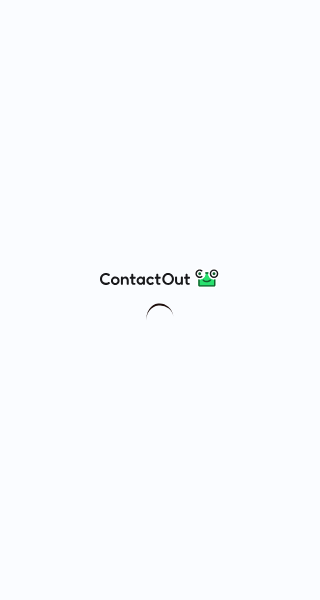 scroll, scrollTop: 0, scrollLeft: 0, axis: both 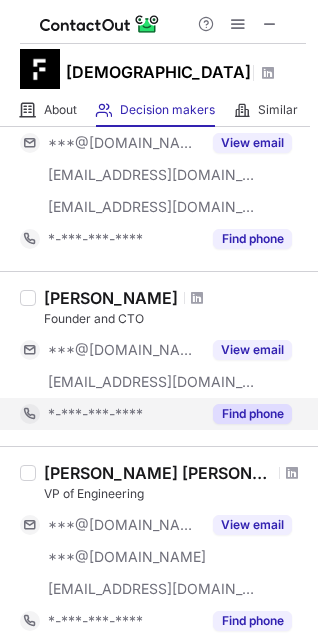 click on "Find phone" at bounding box center [252, 414] 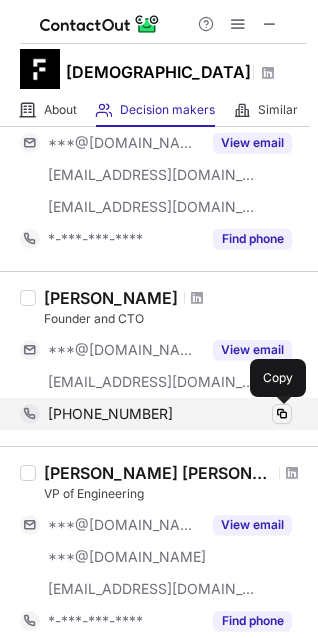 click at bounding box center (282, 414) 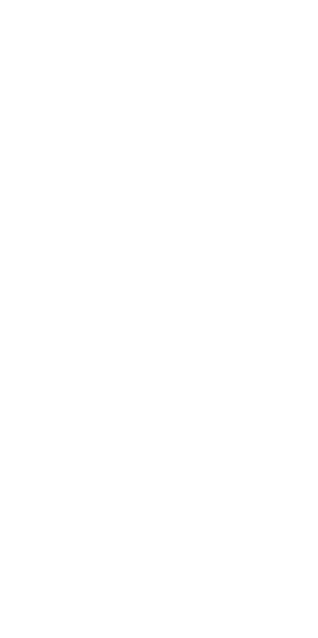 scroll, scrollTop: 0, scrollLeft: 0, axis: both 